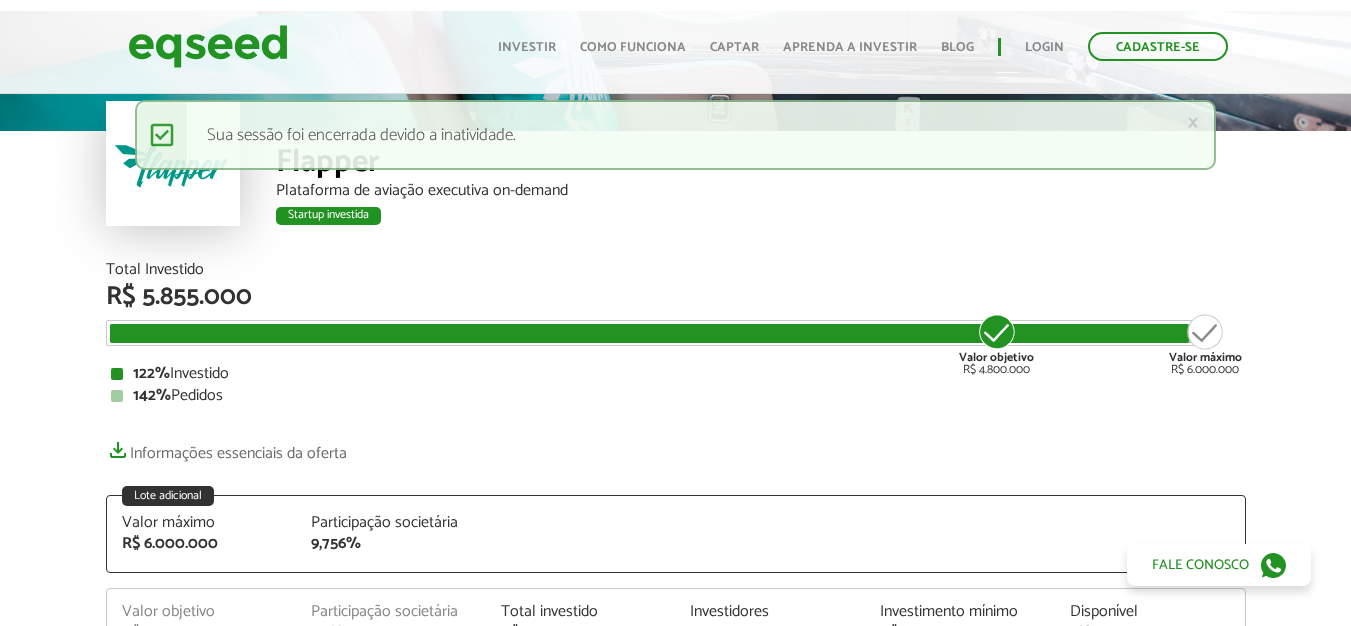 scroll, scrollTop: 100, scrollLeft: 0, axis: vertical 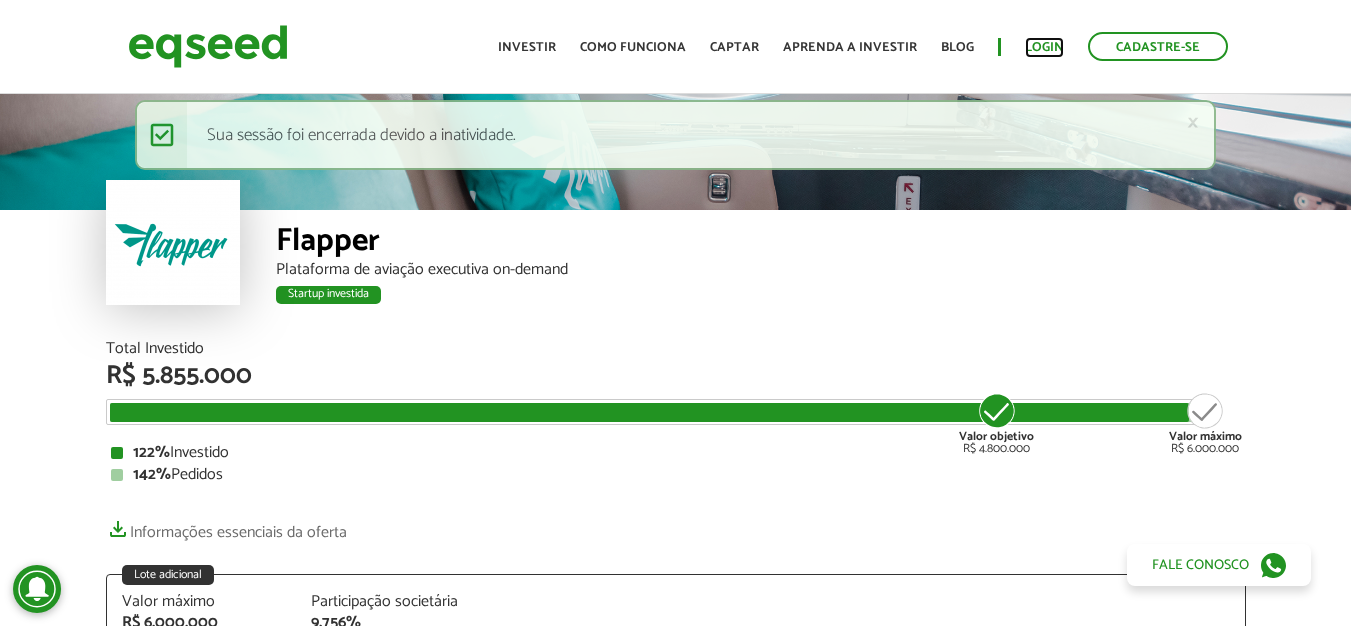 click on "Login" at bounding box center (1044, 47) 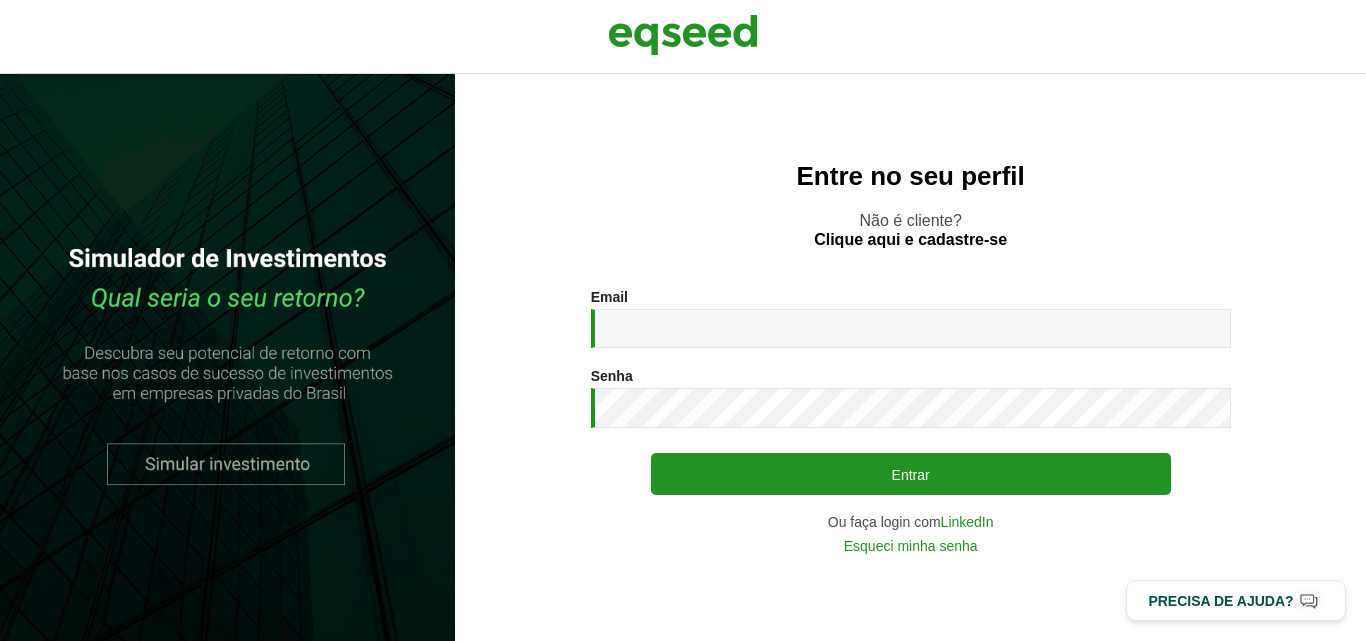 scroll, scrollTop: 0, scrollLeft: 0, axis: both 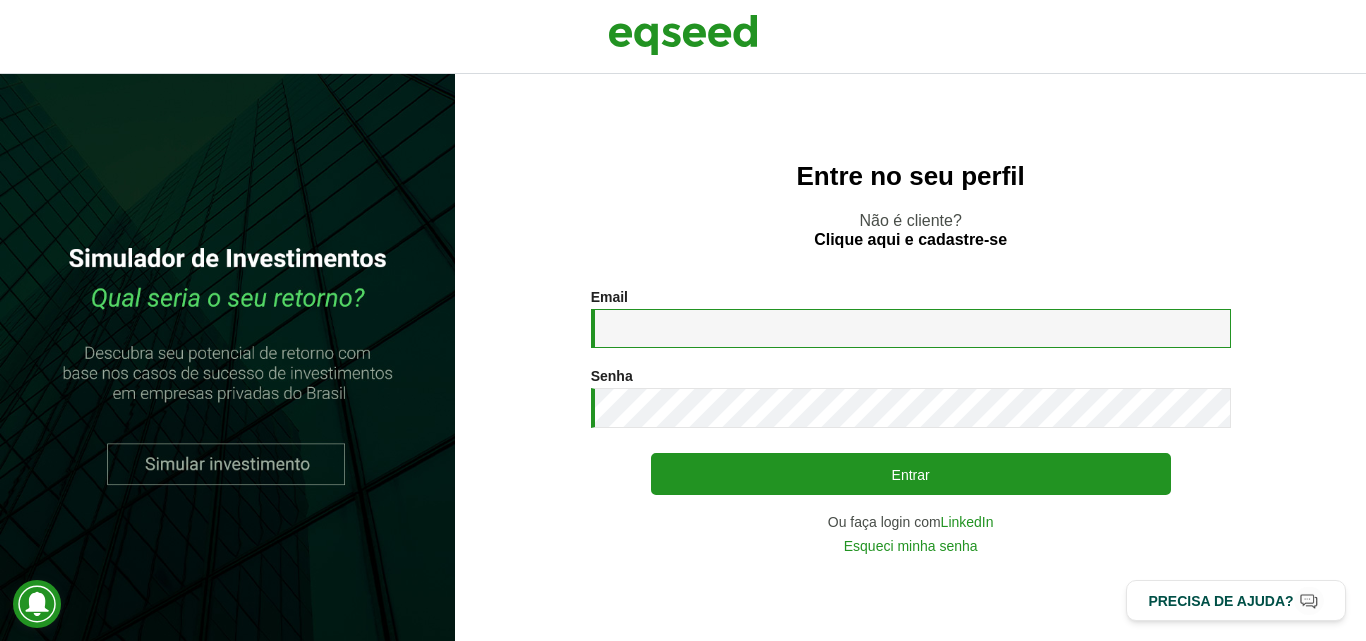 click on "Email  *" at bounding box center (911, 328) 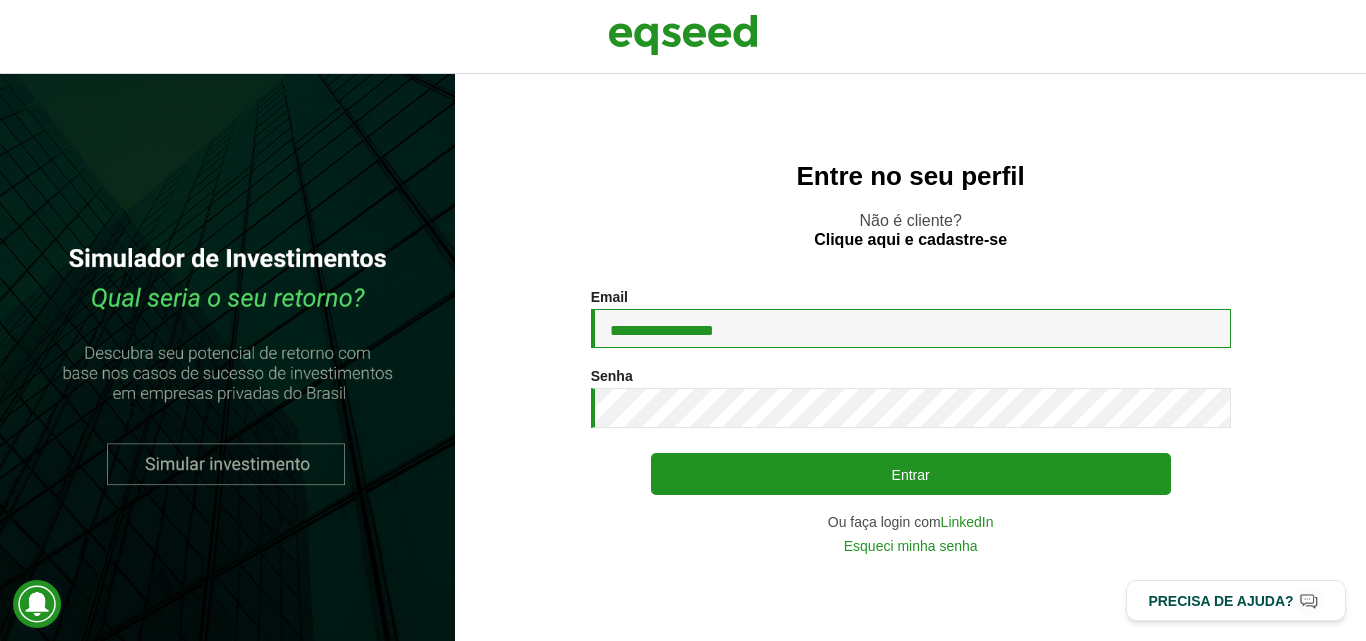 type on "**********" 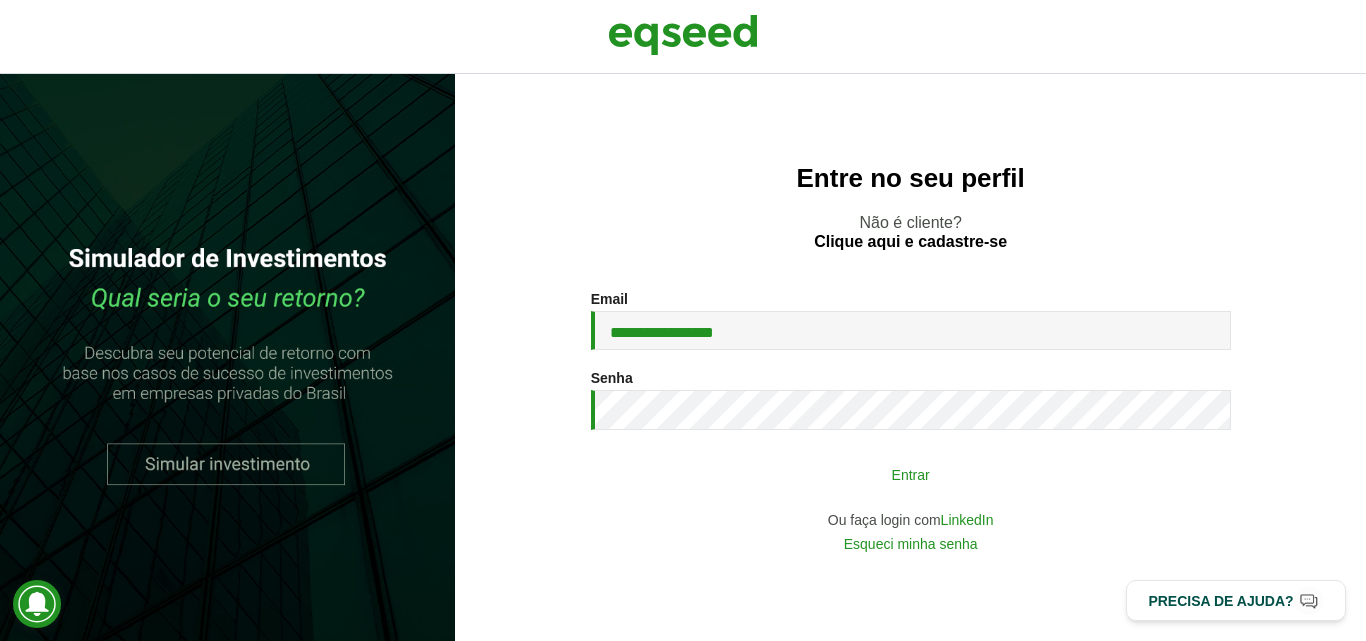 click on "Entrar" at bounding box center [911, 474] 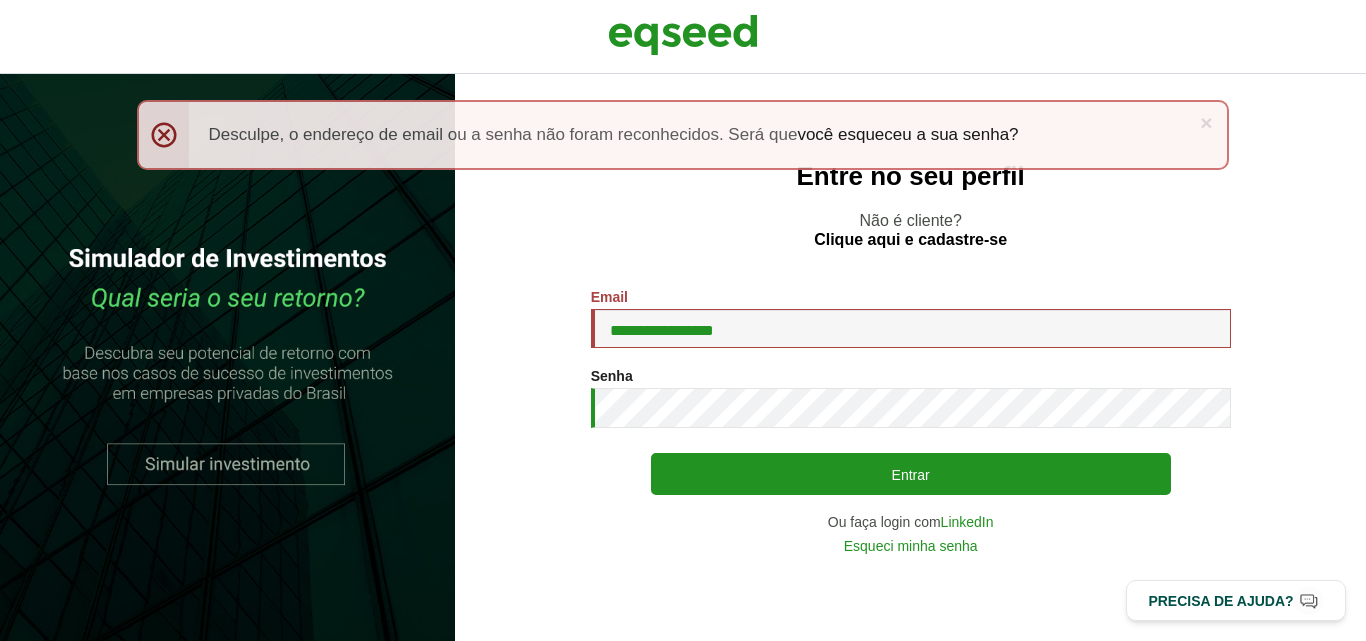 scroll, scrollTop: 0, scrollLeft: 0, axis: both 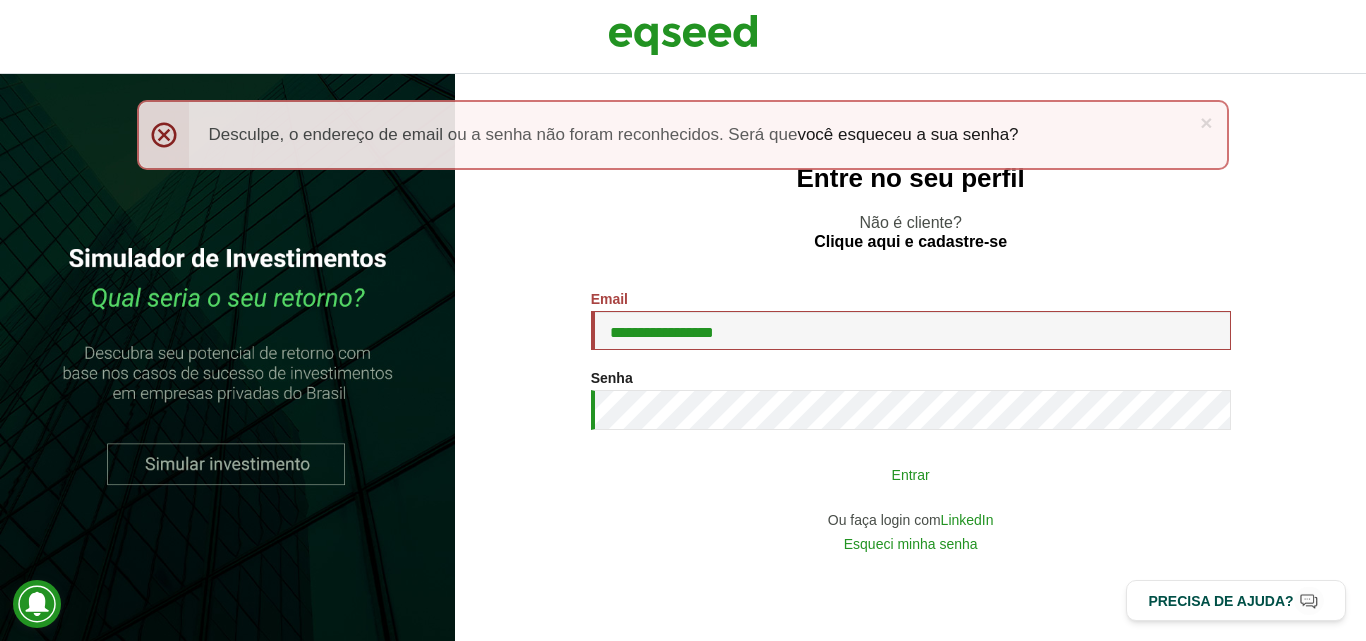 click on "Entrar" at bounding box center (911, 474) 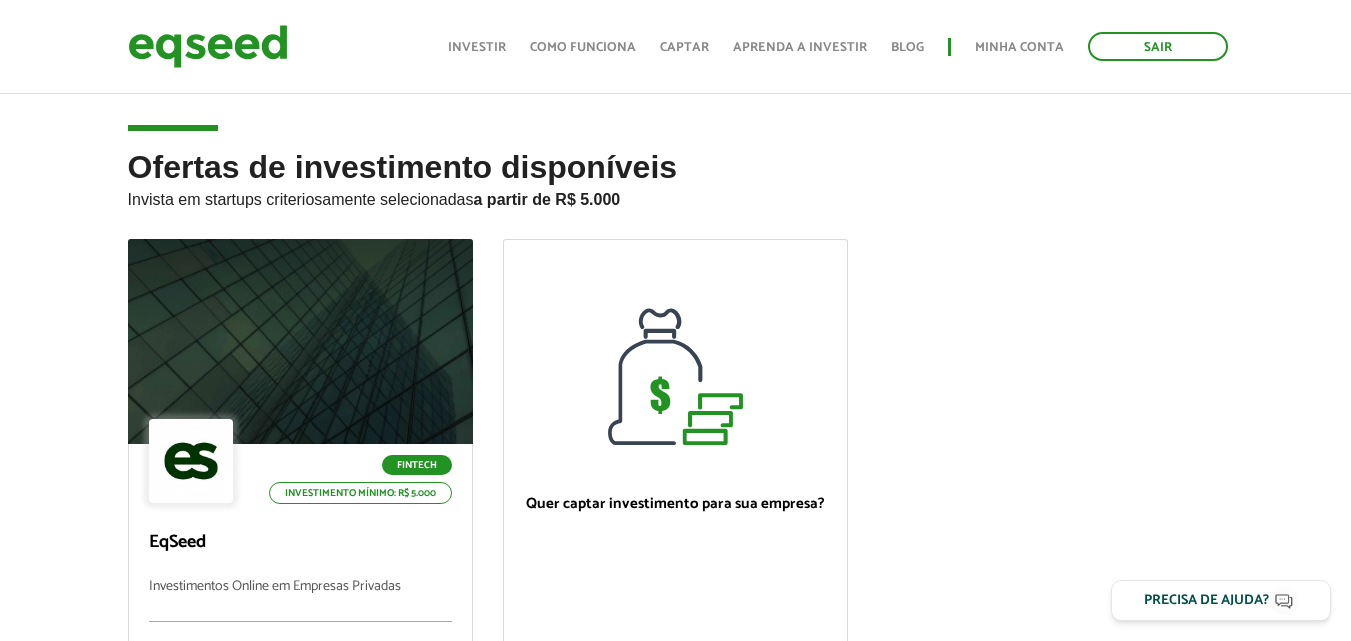 scroll, scrollTop: 100, scrollLeft: 0, axis: vertical 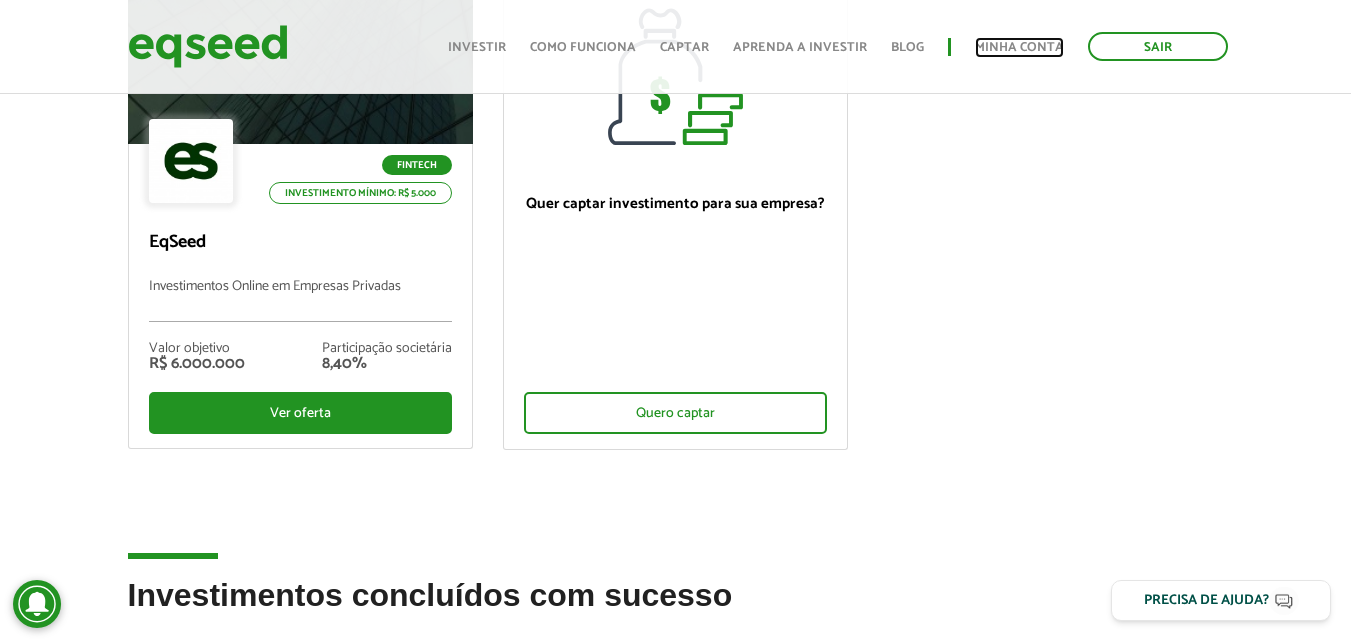 click on "Minha conta" at bounding box center [1019, 47] 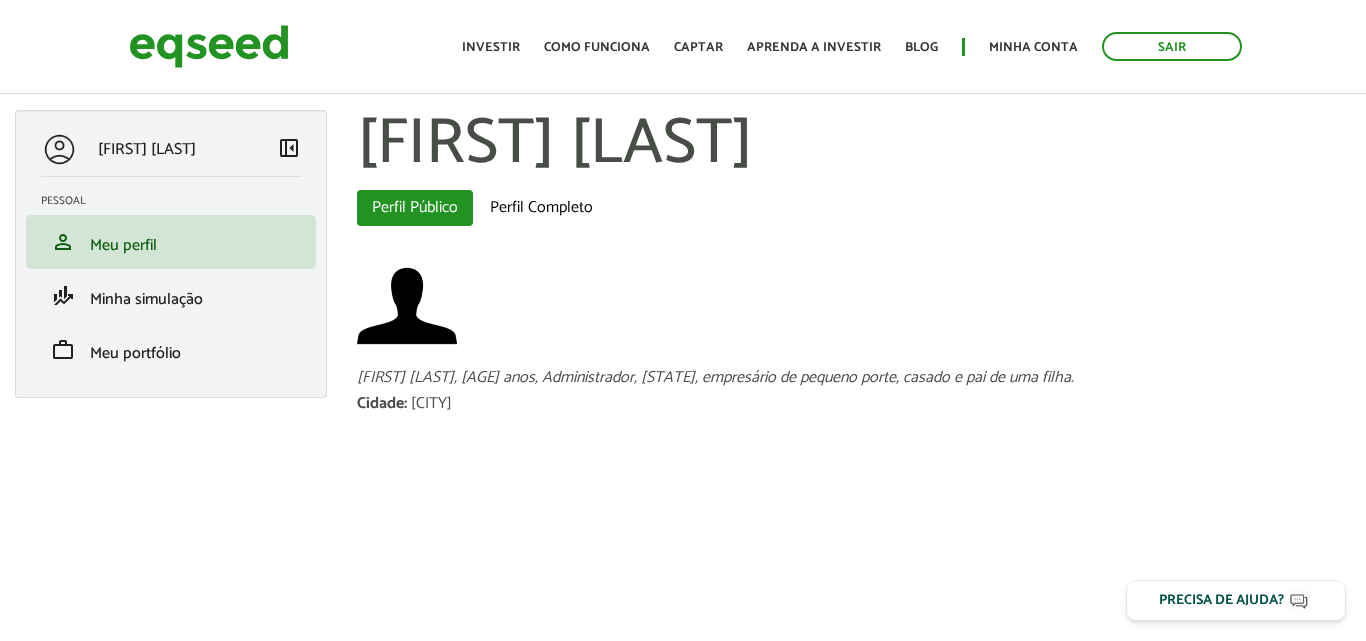scroll, scrollTop: 0, scrollLeft: 0, axis: both 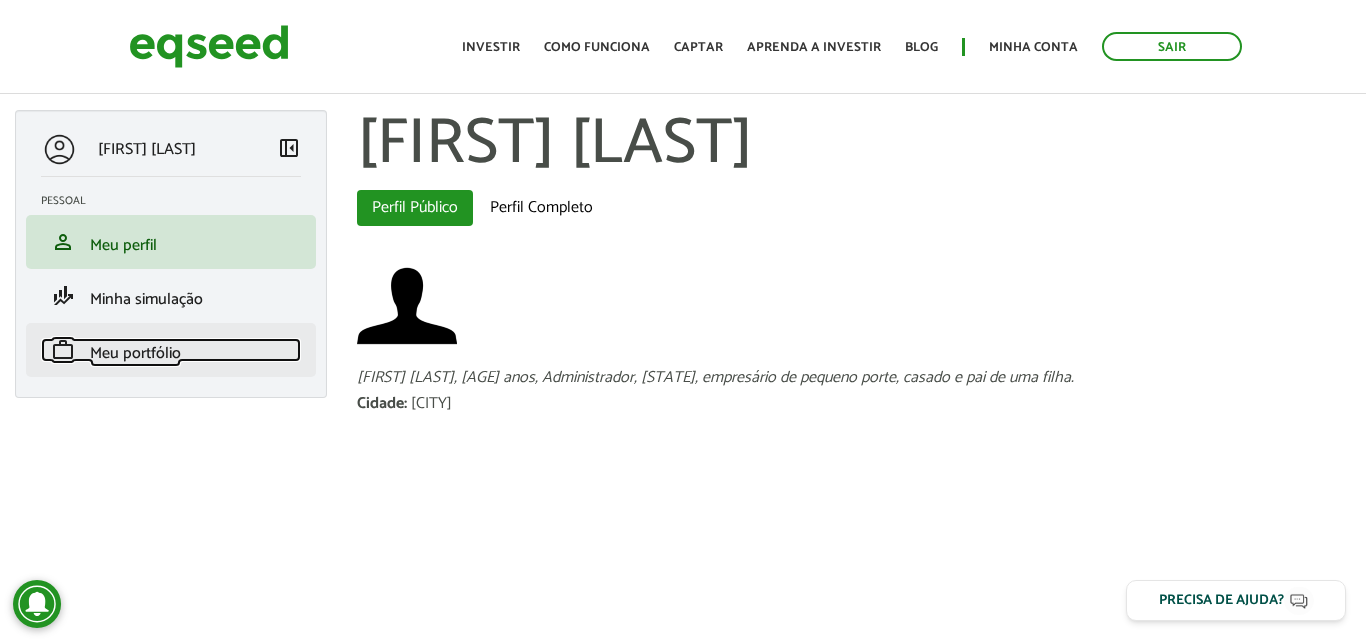 click on "Meu portfólio" at bounding box center (135, 353) 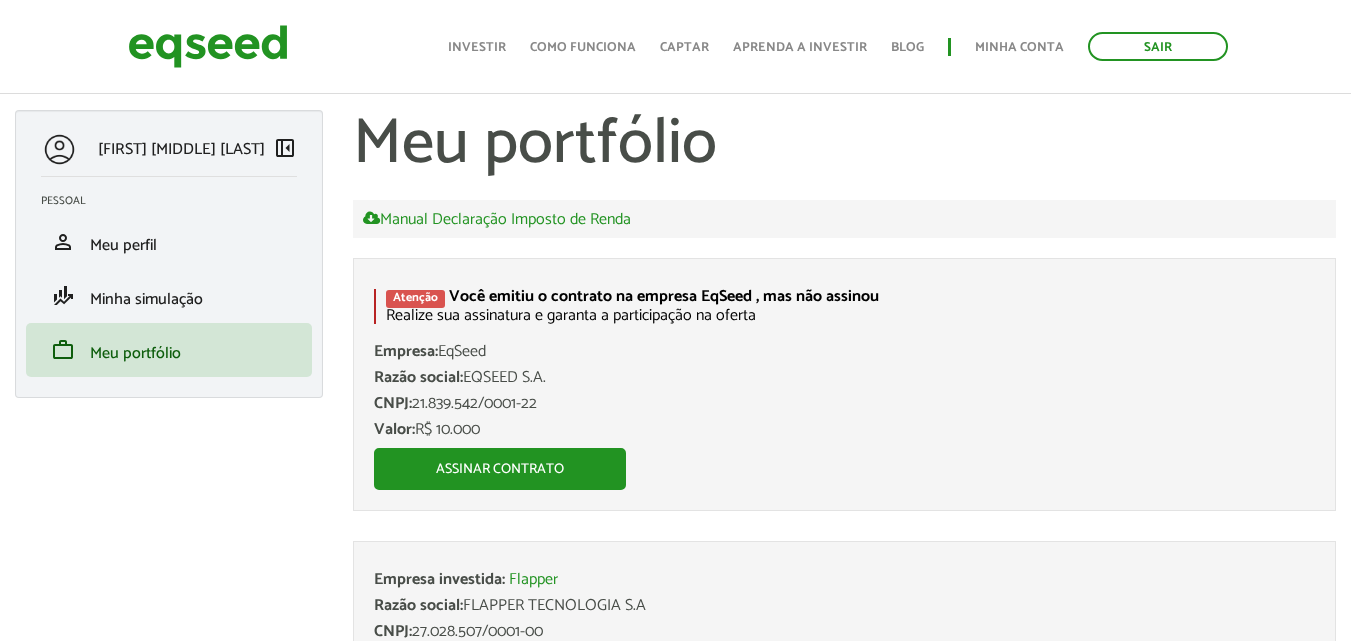 scroll, scrollTop: 100, scrollLeft: 0, axis: vertical 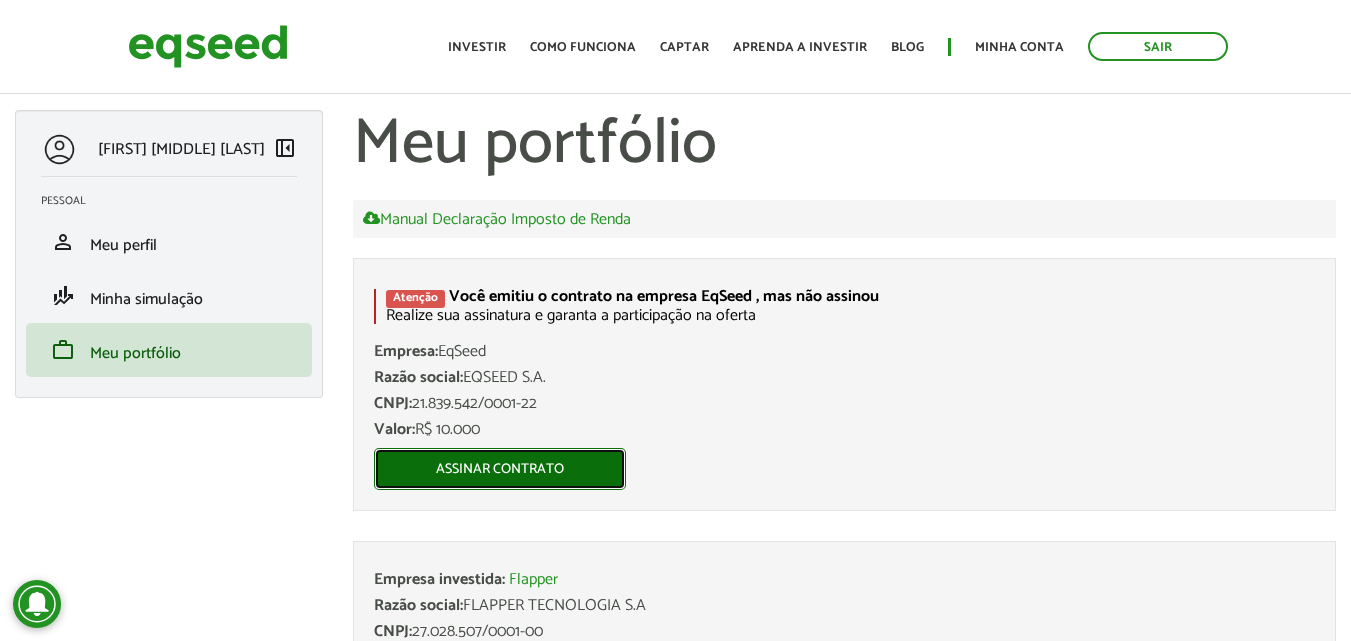 click on "Assinar contrato" at bounding box center (500, 469) 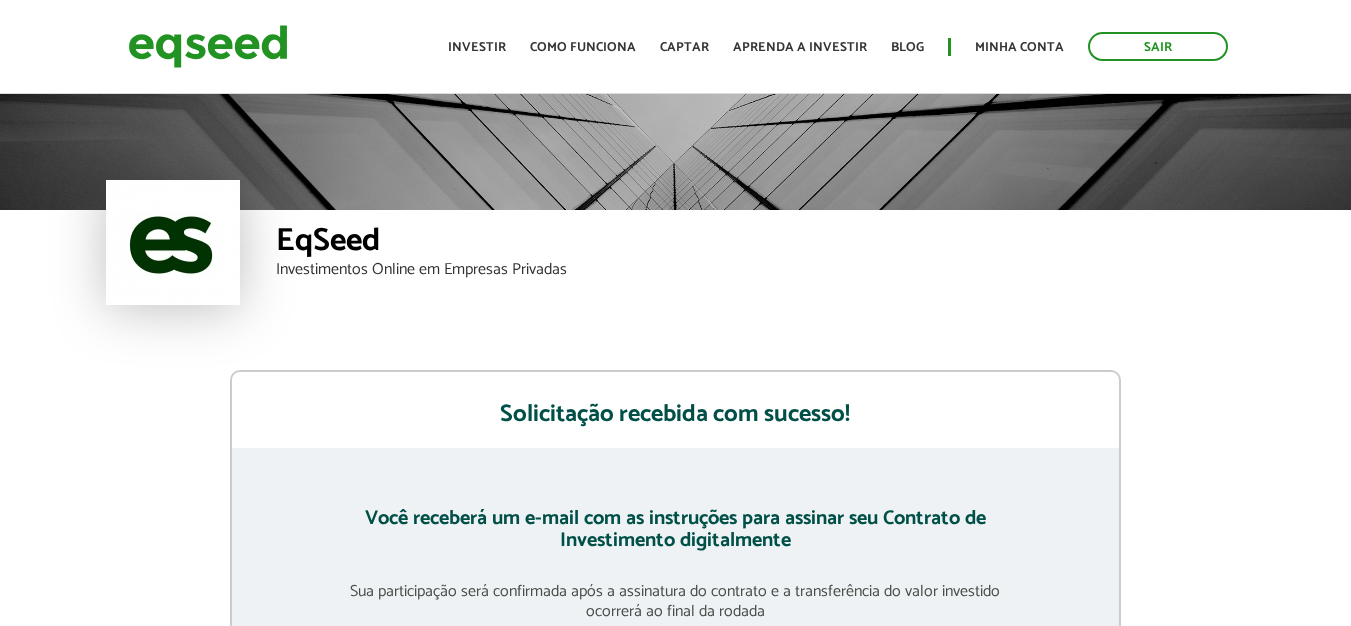 scroll, scrollTop: 0, scrollLeft: 0, axis: both 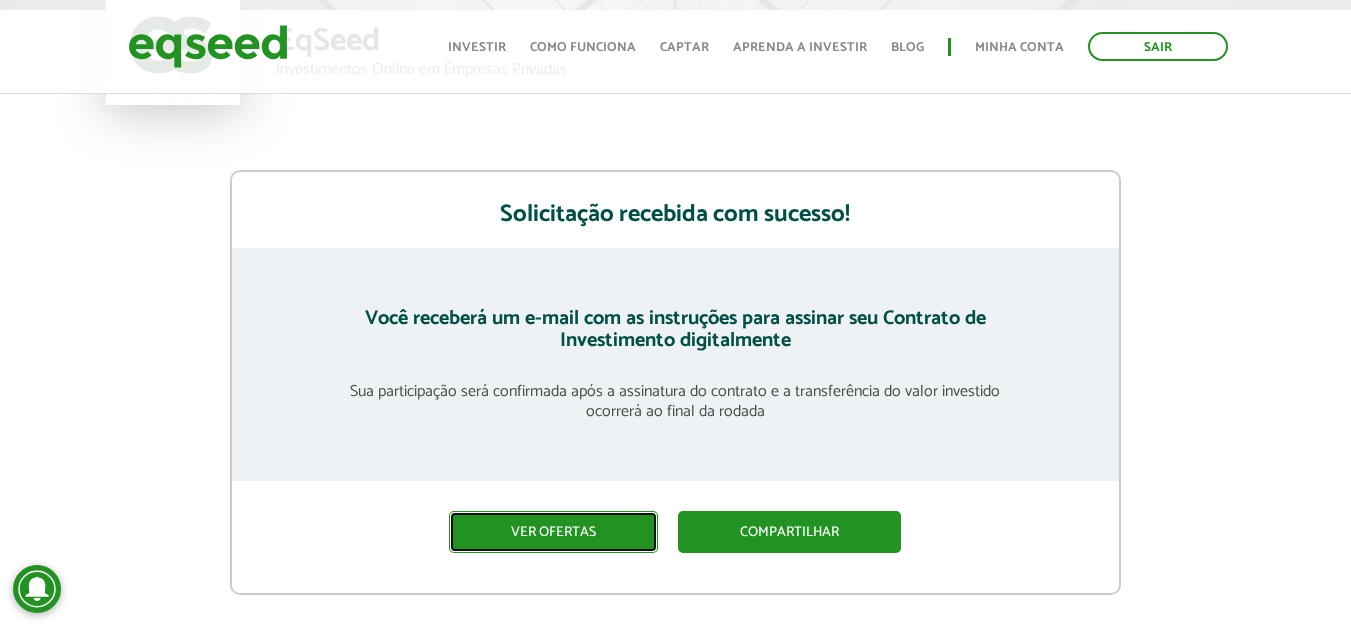 click on "Ver ofertas" at bounding box center [553, 532] 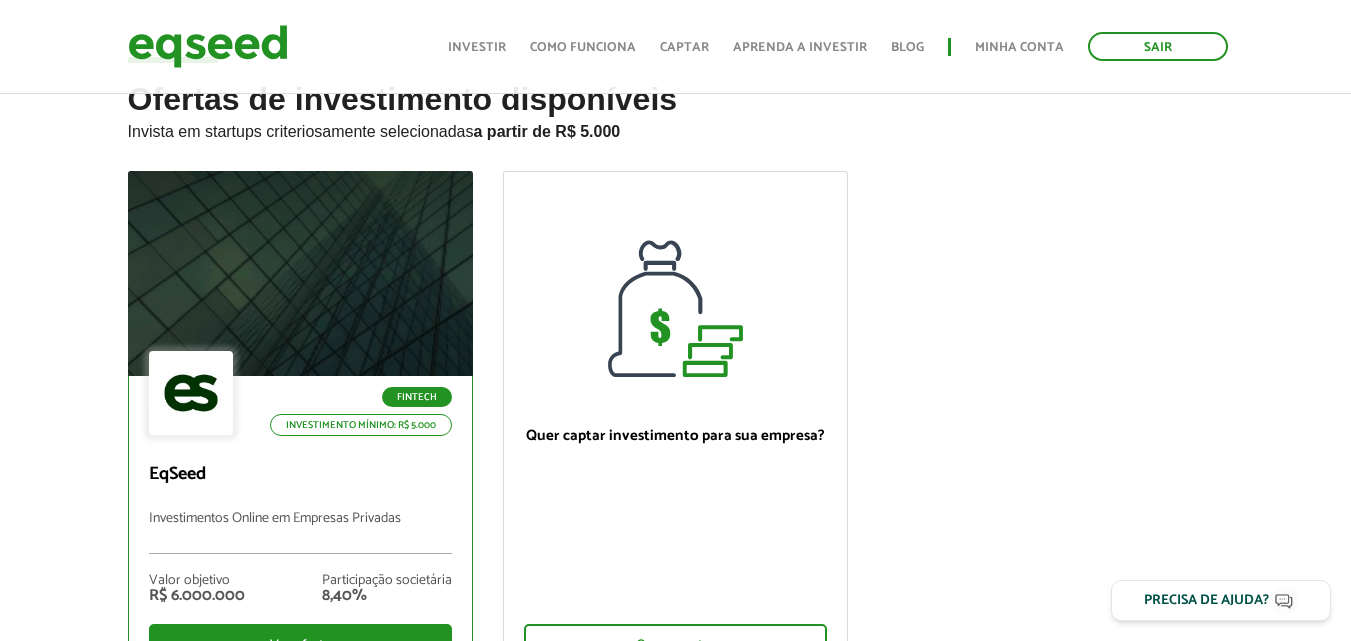 scroll, scrollTop: 100, scrollLeft: 0, axis: vertical 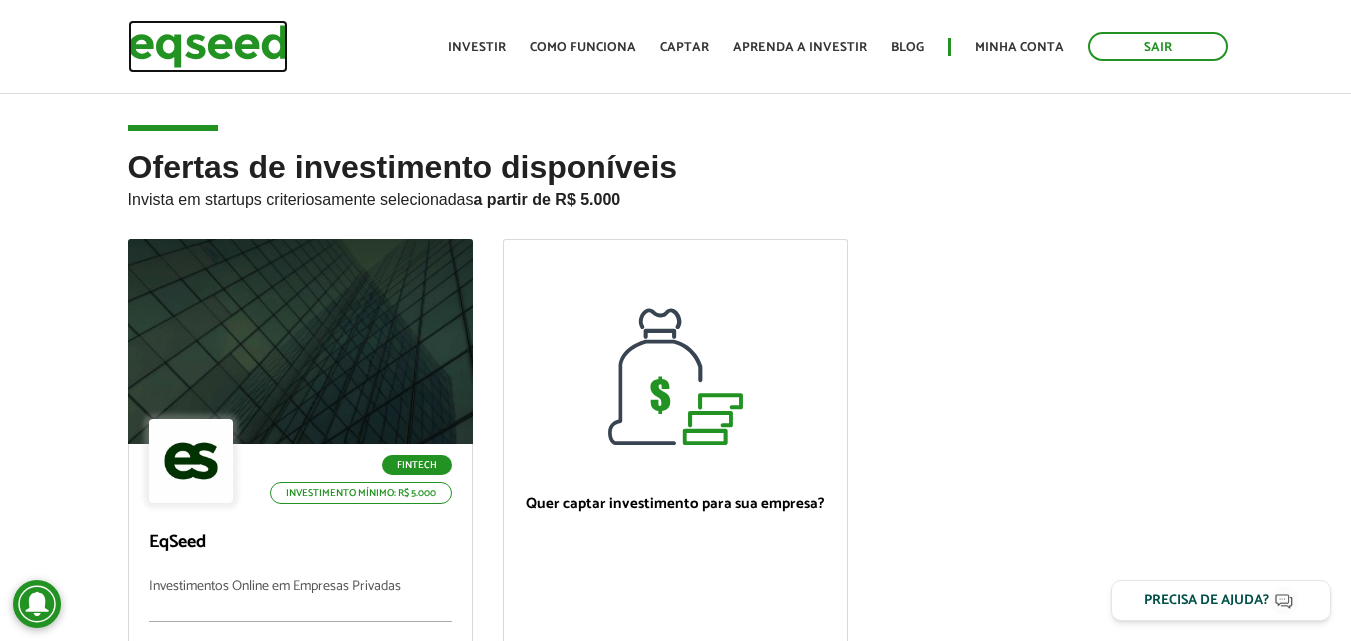 click at bounding box center (208, 46) 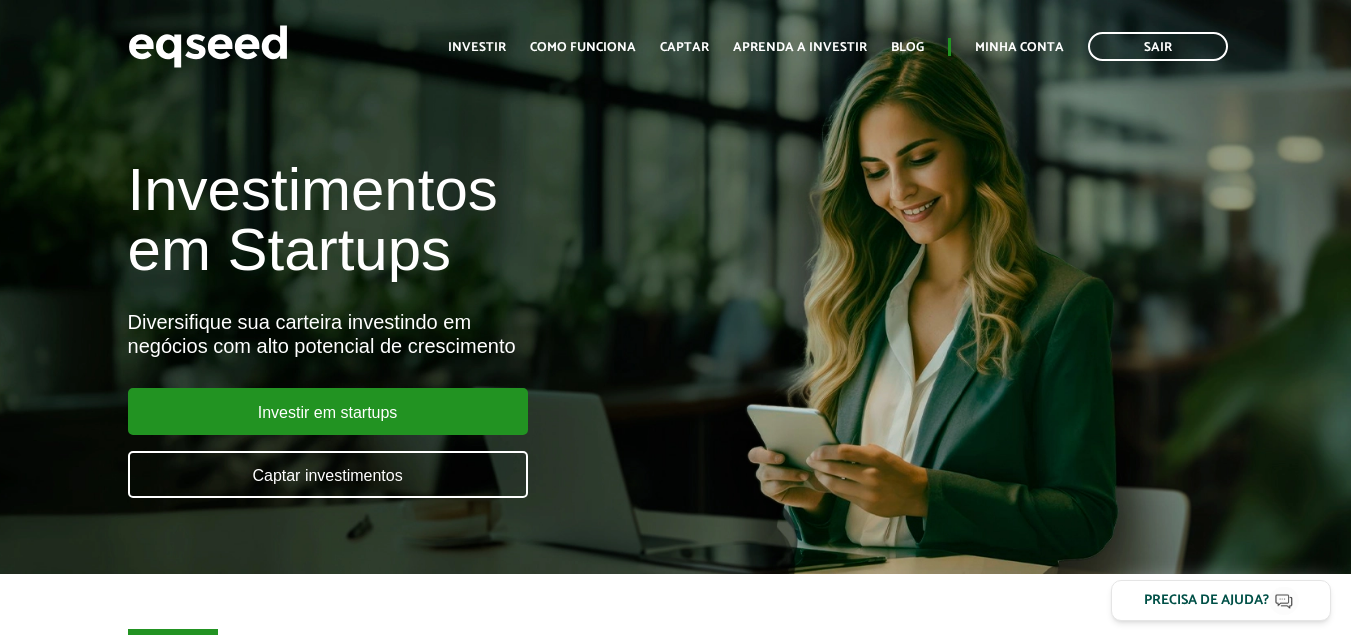 scroll, scrollTop: 0, scrollLeft: 0, axis: both 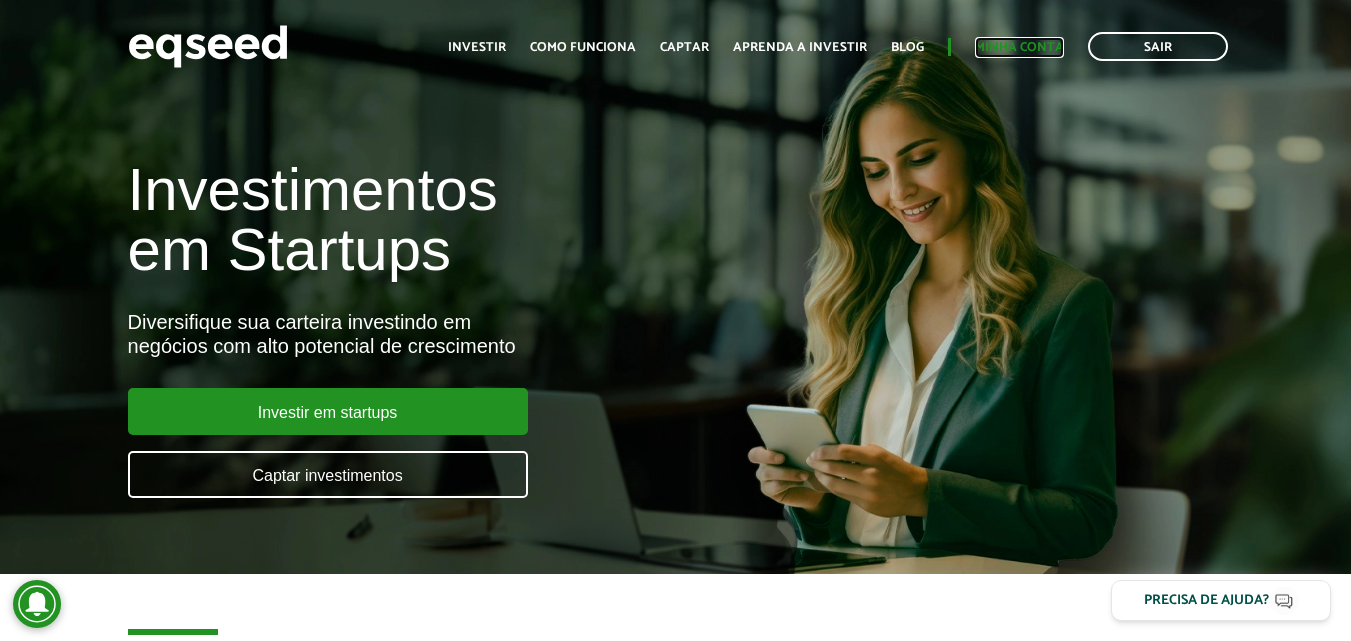 click on "Minha conta" at bounding box center (1019, 47) 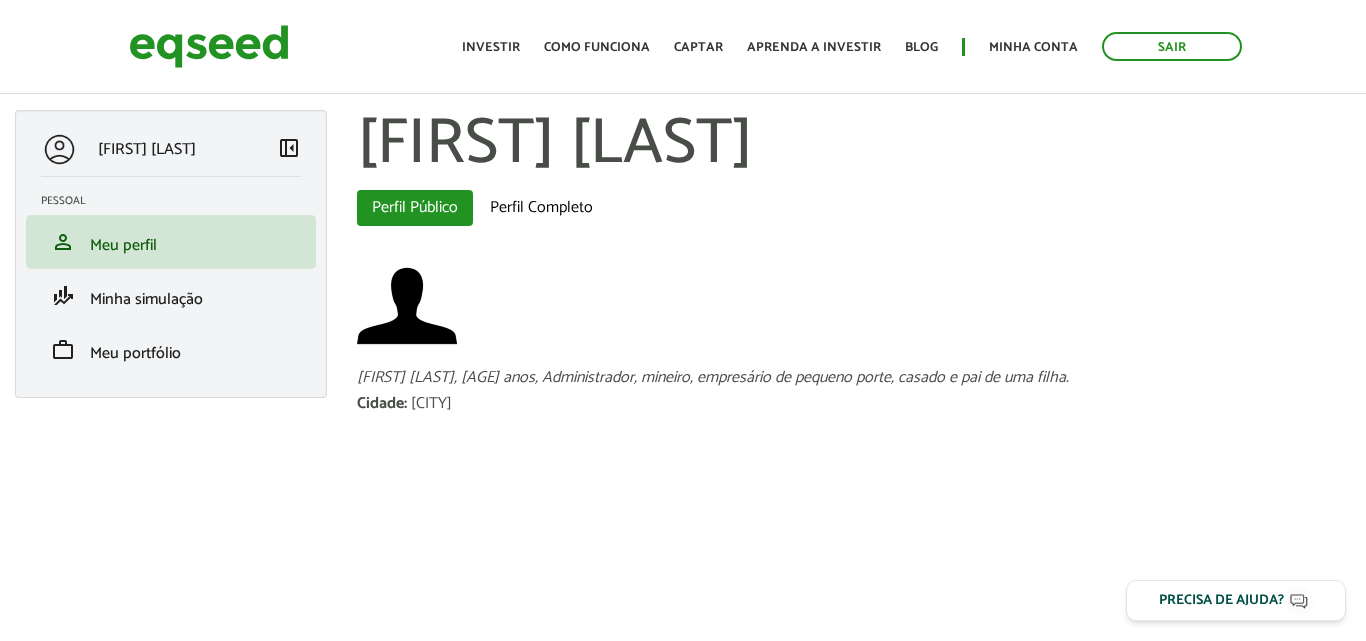 scroll, scrollTop: 0, scrollLeft: 0, axis: both 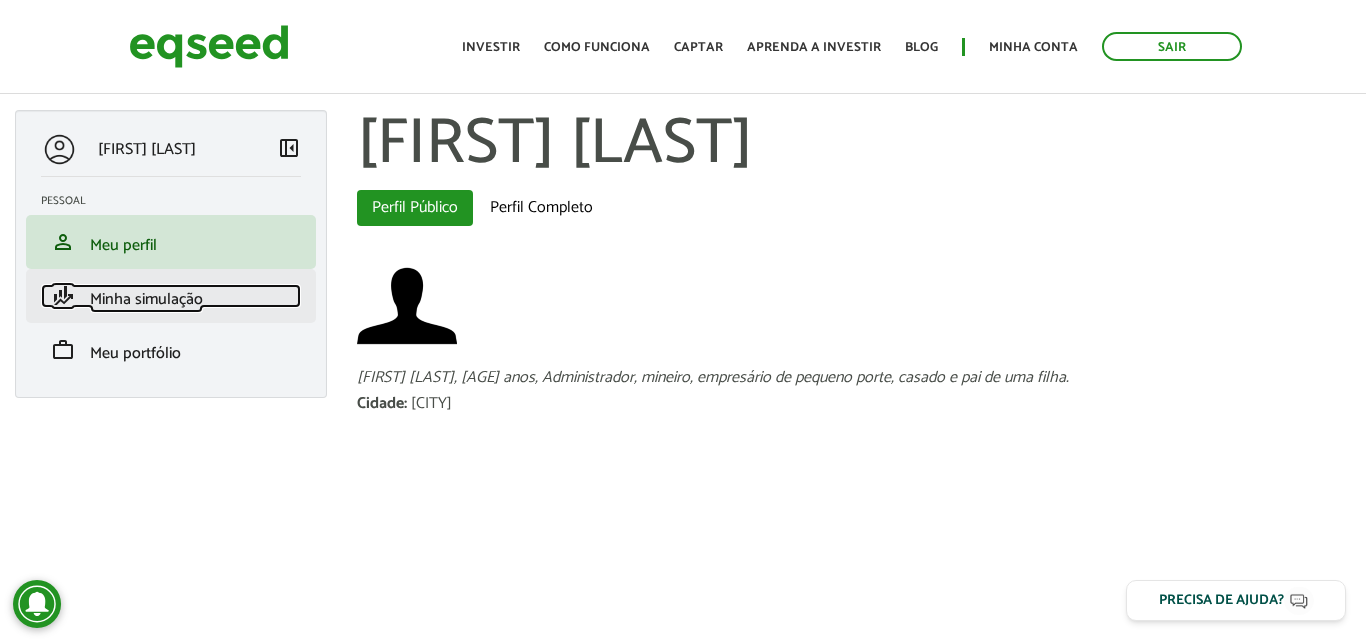 click on "Minha simulação" at bounding box center [146, 299] 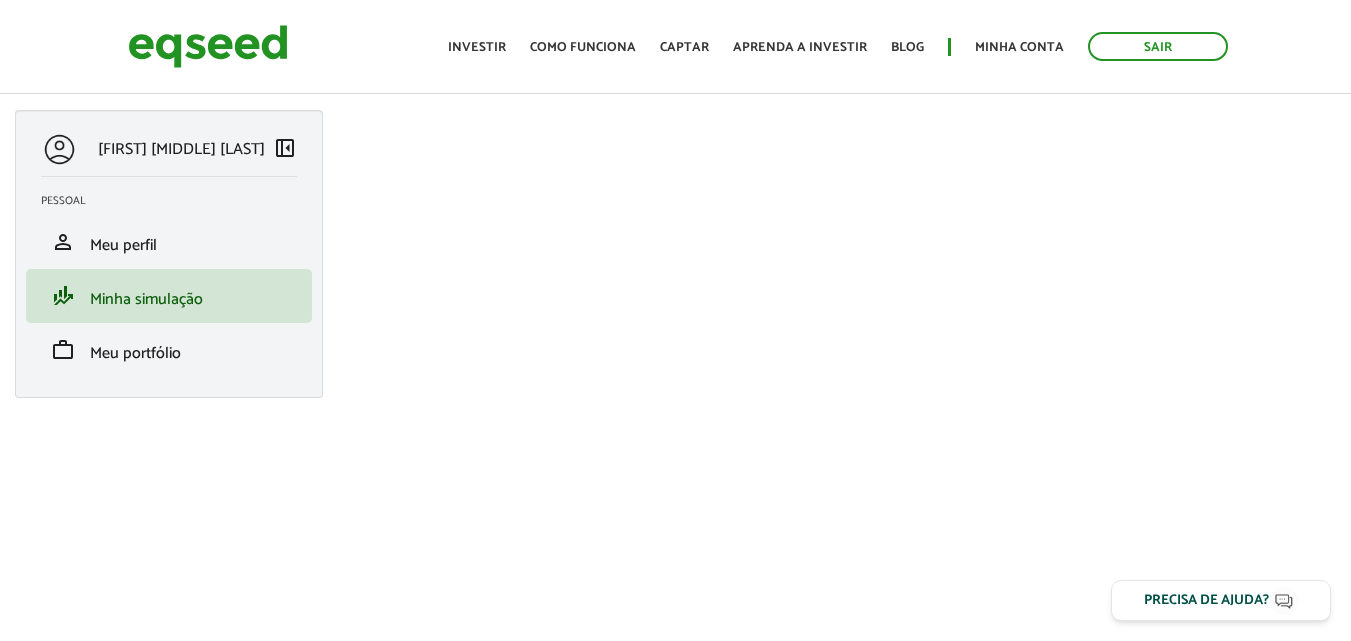 scroll, scrollTop: 0, scrollLeft: 0, axis: both 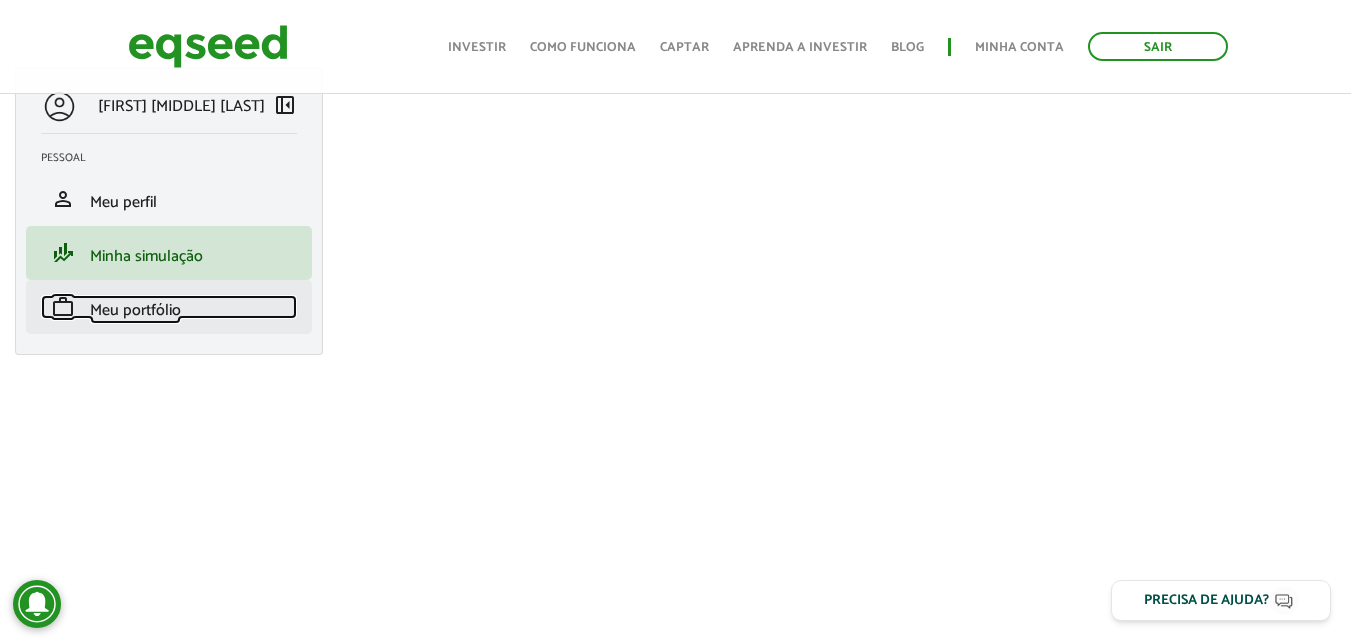 click on "Meu portfólio" at bounding box center [135, 310] 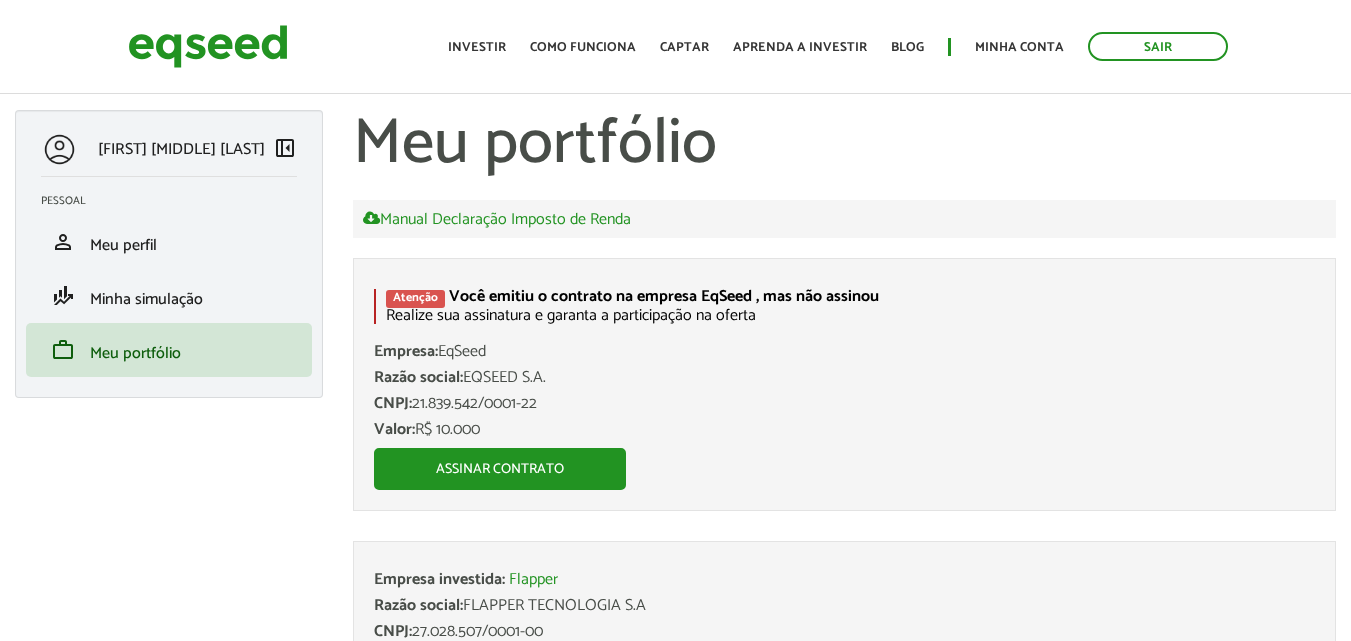 scroll, scrollTop: 0, scrollLeft: 0, axis: both 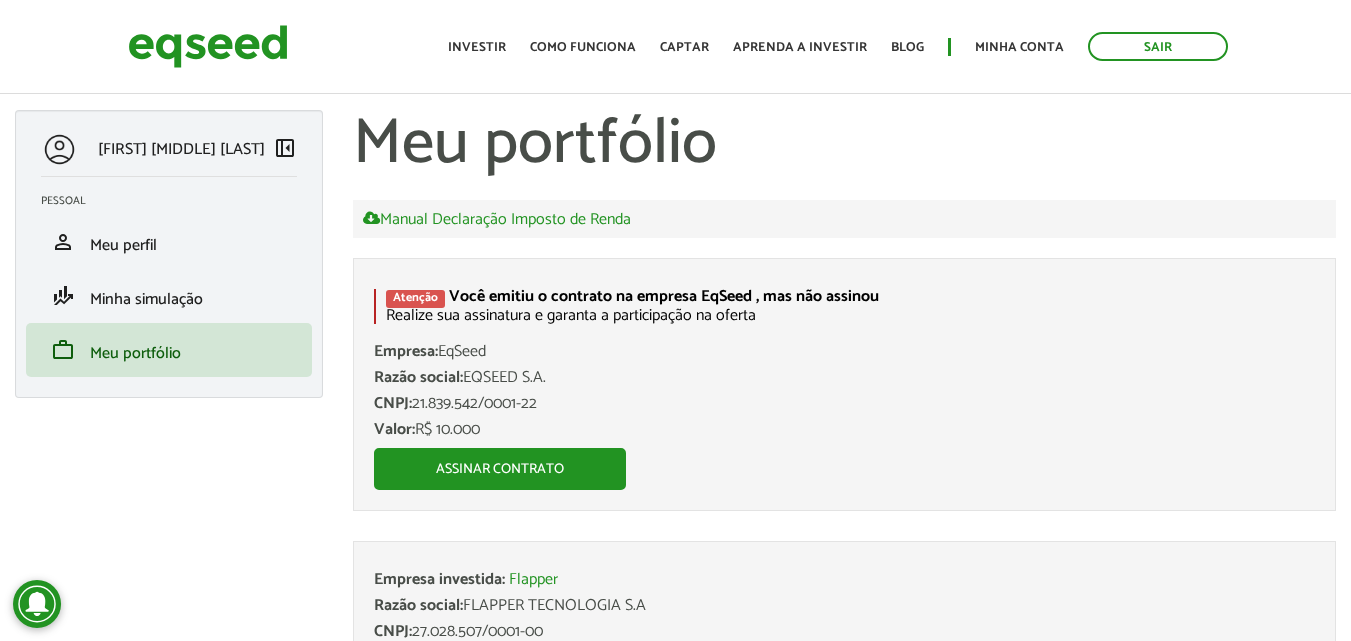 click on "Atenção" at bounding box center (415, 299) 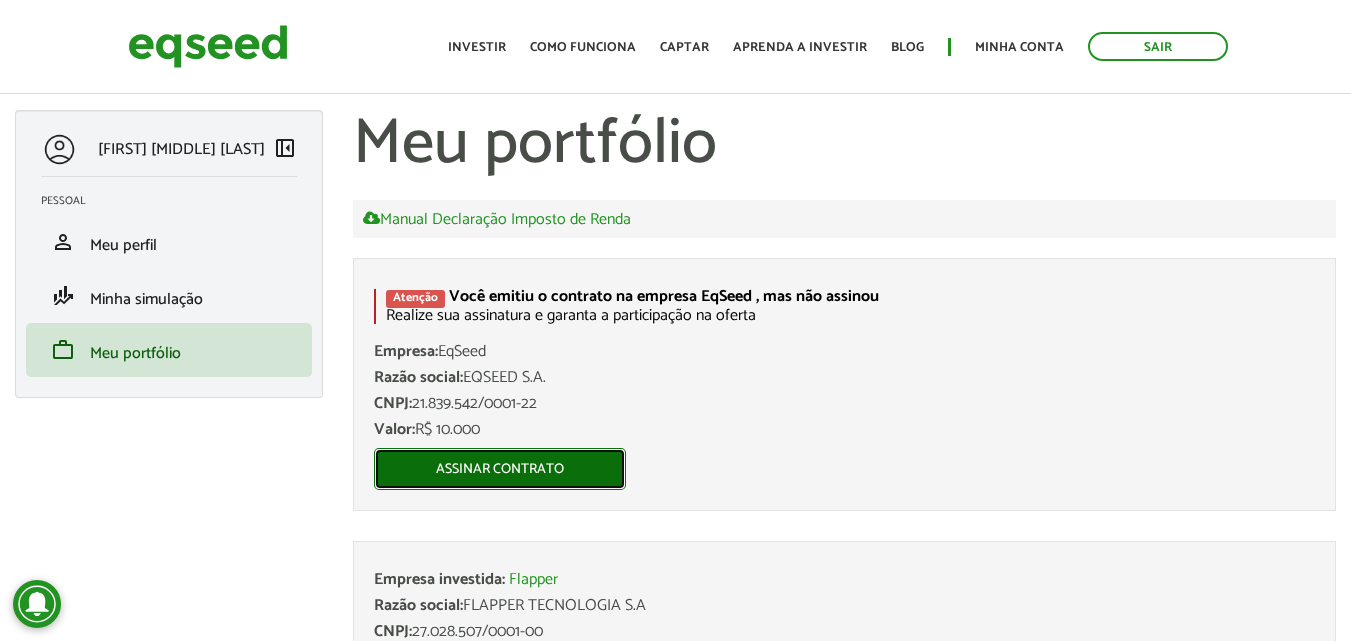 click on "Assinar contrato" at bounding box center (500, 469) 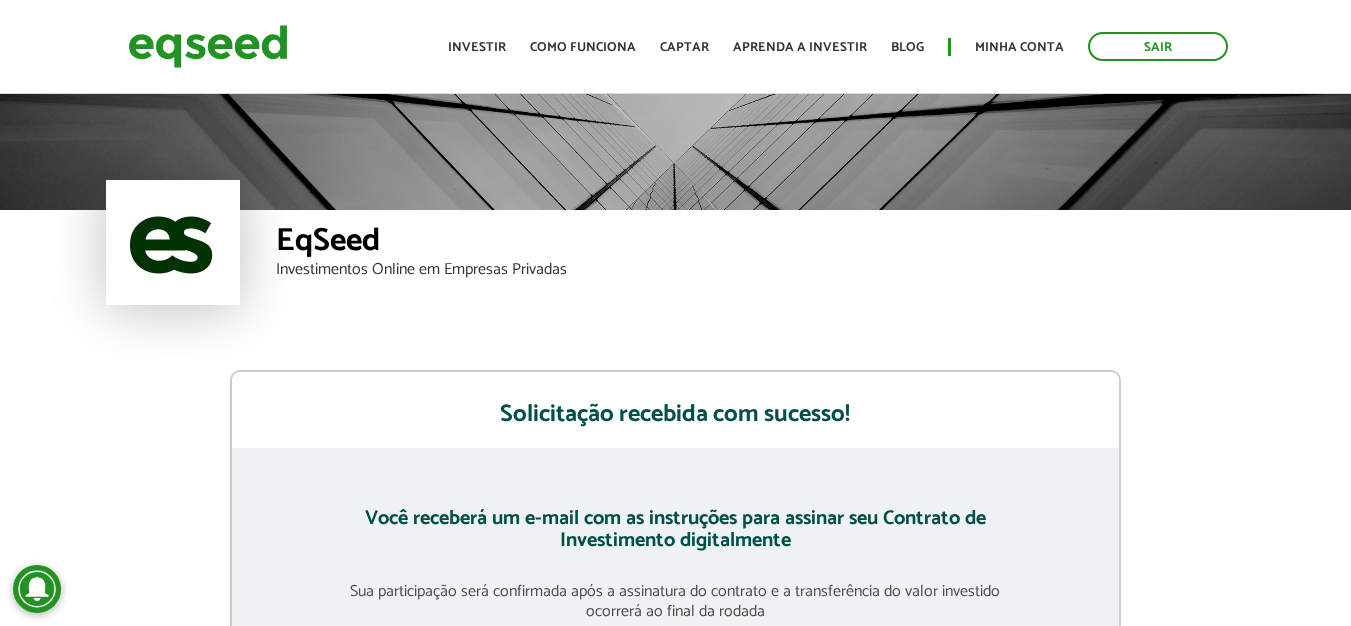 scroll, scrollTop: 77, scrollLeft: 0, axis: vertical 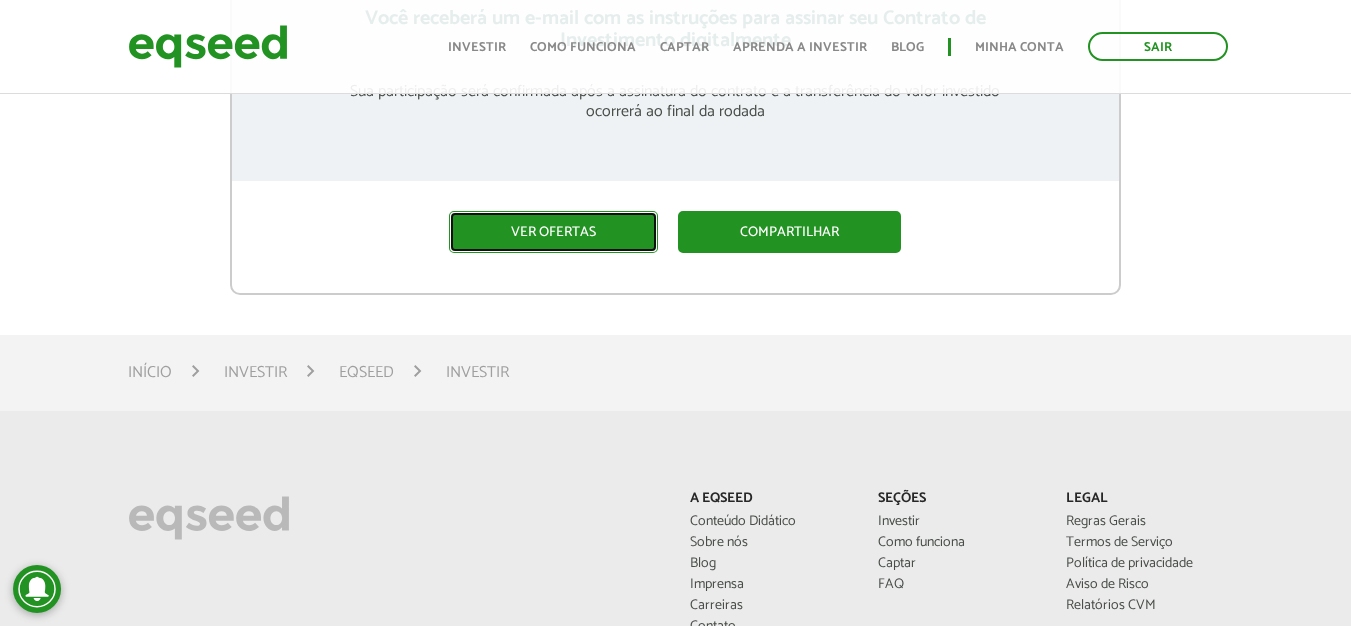 click on "Ver ofertas" at bounding box center (553, 232) 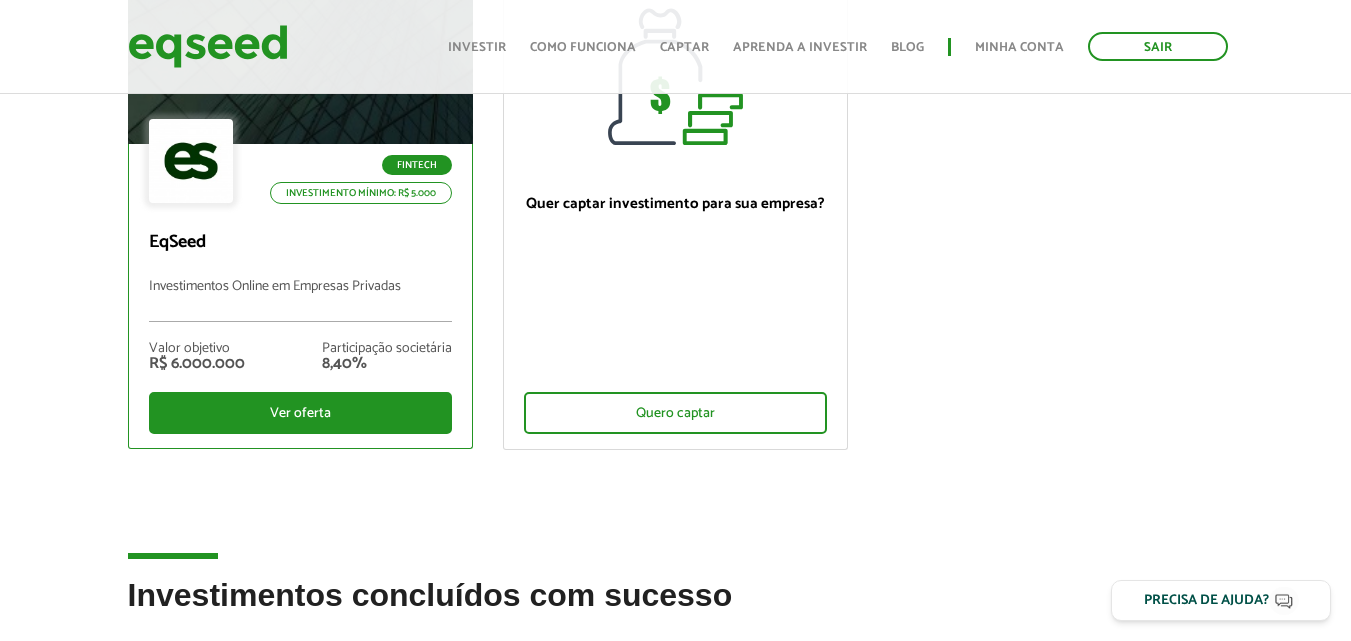 scroll, scrollTop: 300, scrollLeft: 0, axis: vertical 